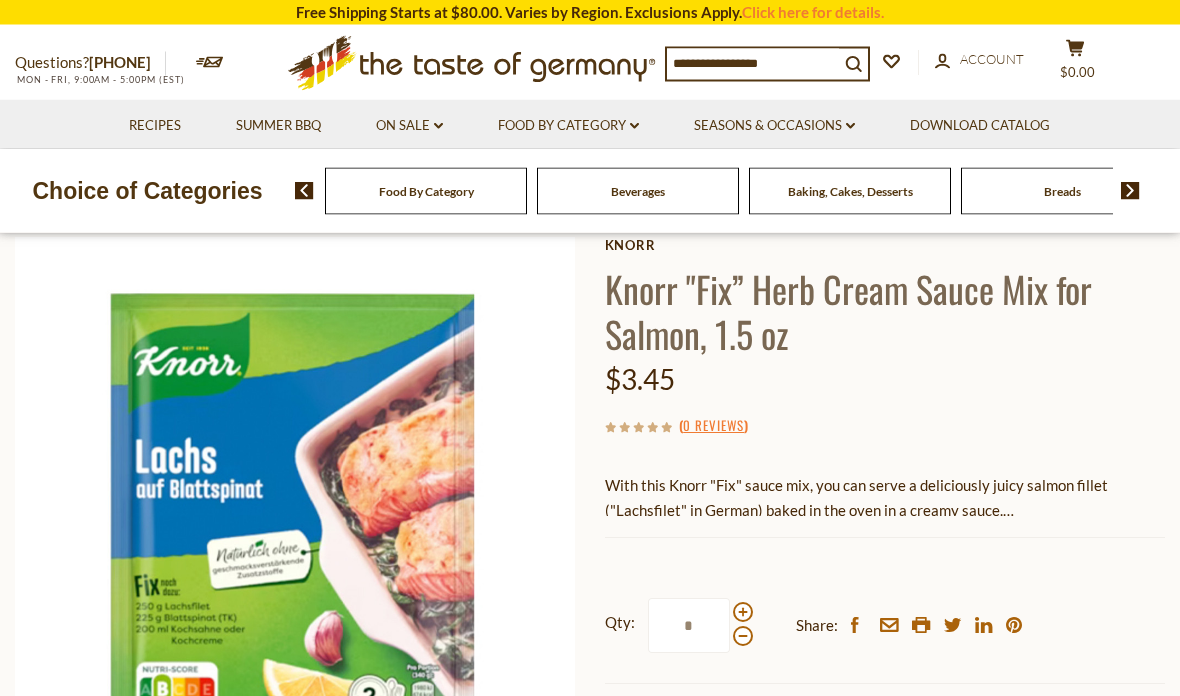 scroll, scrollTop: 108, scrollLeft: 0, axis: vertical 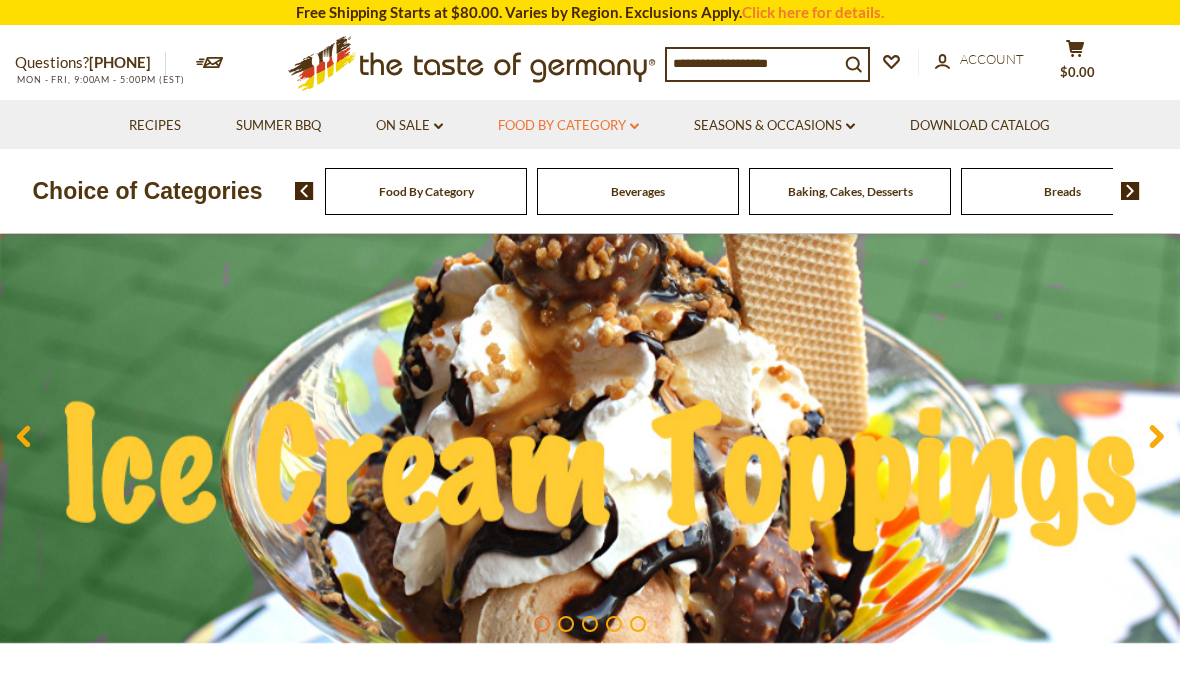click on "Food By Category
dropdown_arrow" at bounding box center [568, 126] 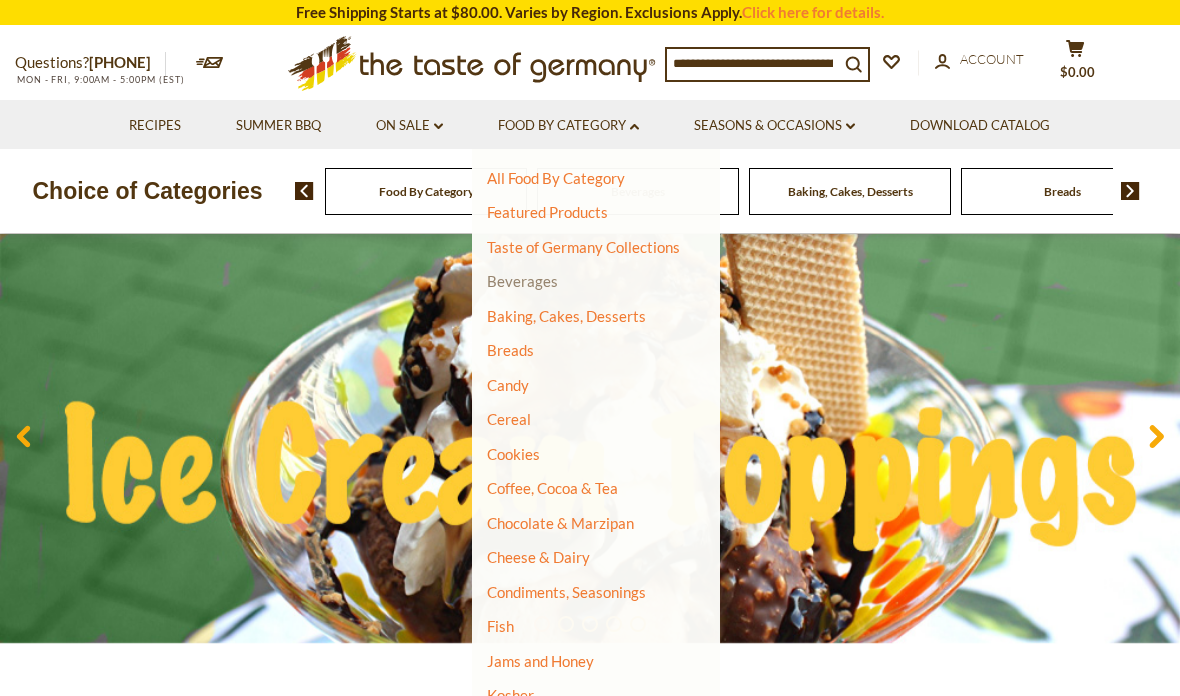 click on "Beverages" at bounding box center [522, 281] 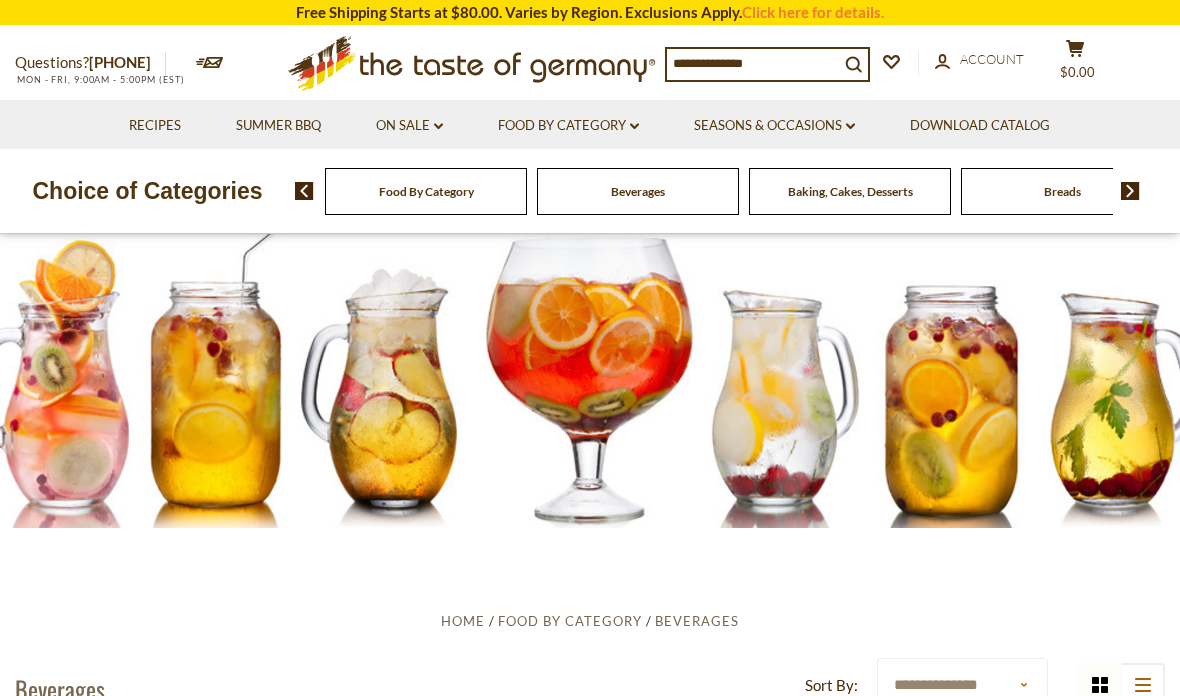 scroll, scrollTop: 0, scrollLeft: 0, axis: both 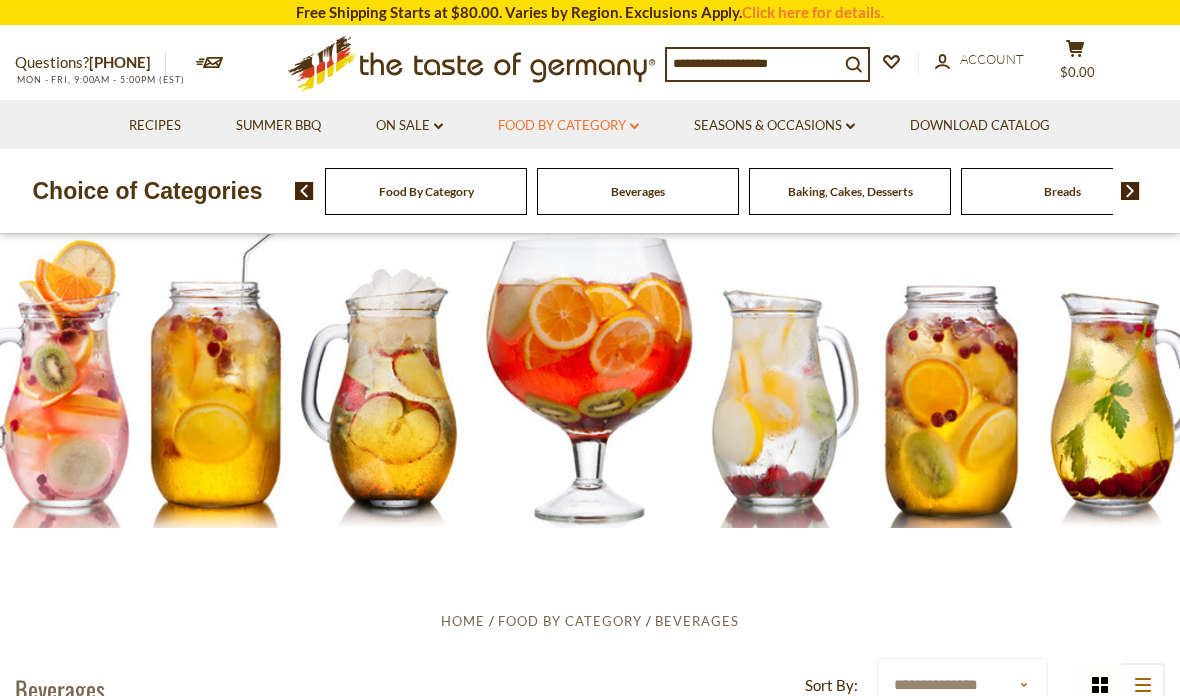 click on "Food By Category
dropdown_arrow" at bounding box center (568, 126) 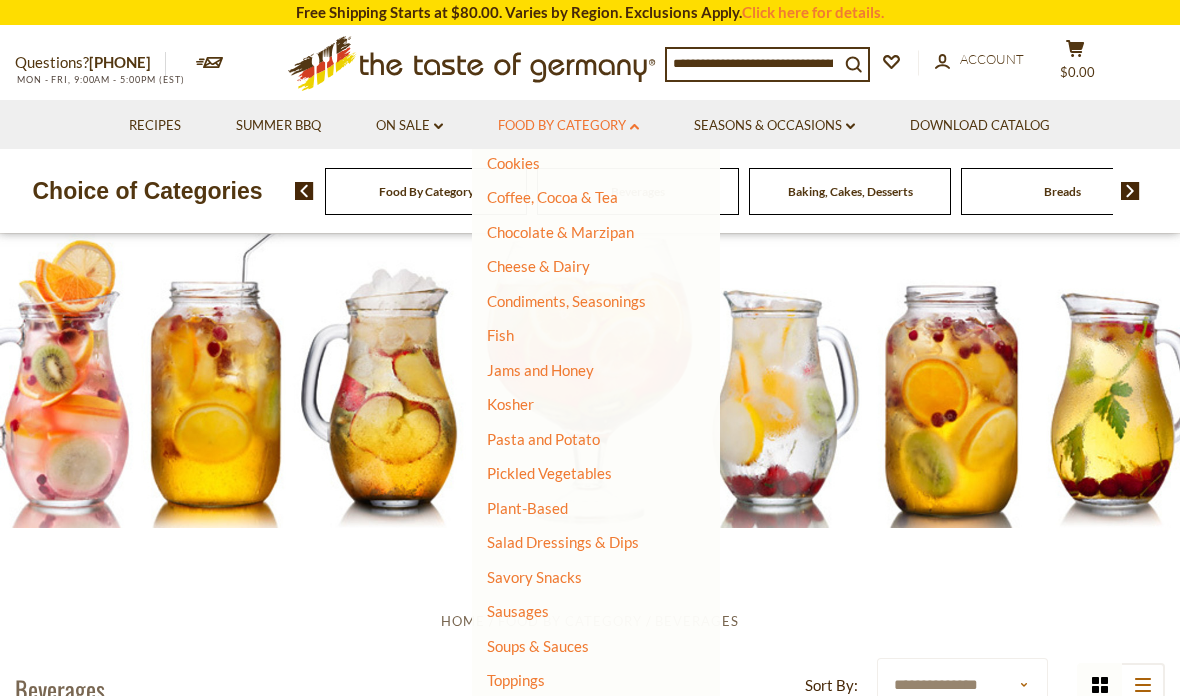 scroll, scrollTop: 289, scrollLeft: 0, axis: vertical 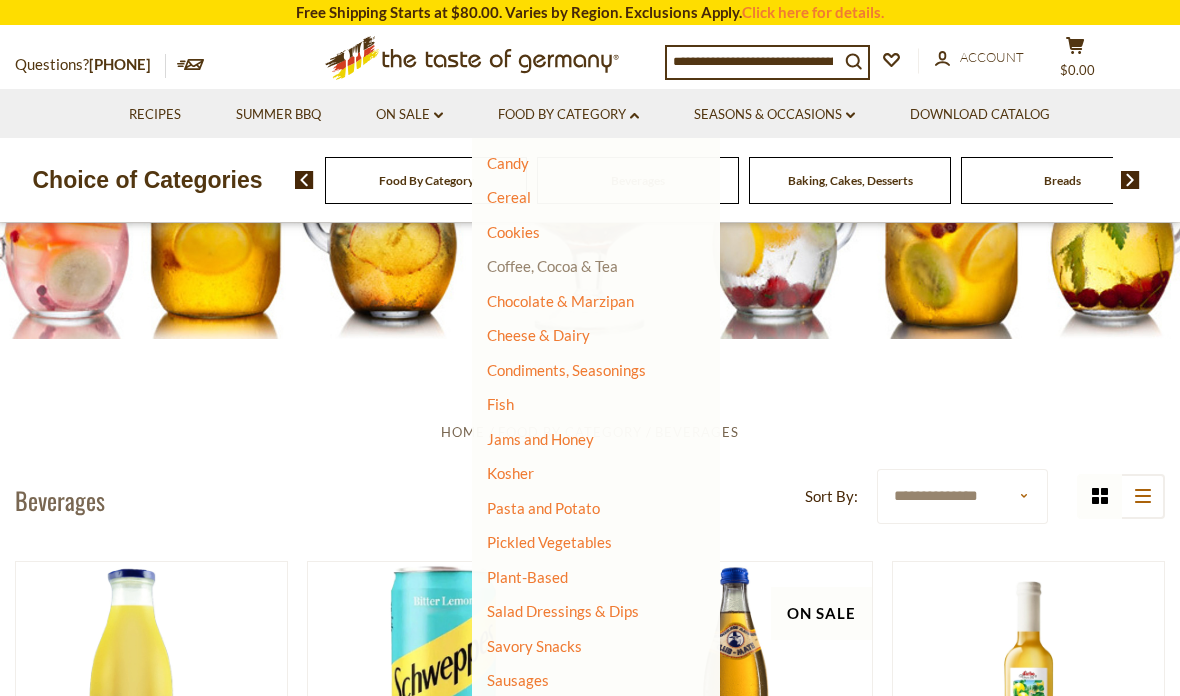 click on "Coffee, Cocoa & Tea" at bounding box center (552, 266) 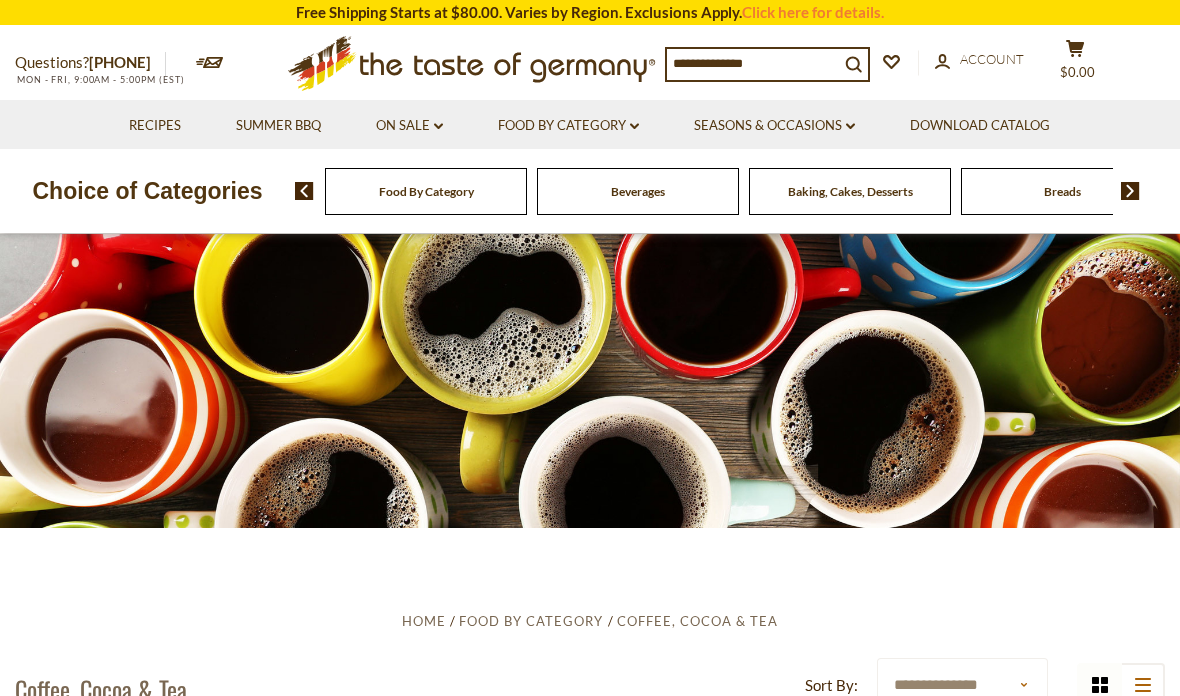 scroll, scrollTop: 246, scrollLeft: 0, axis: vertical 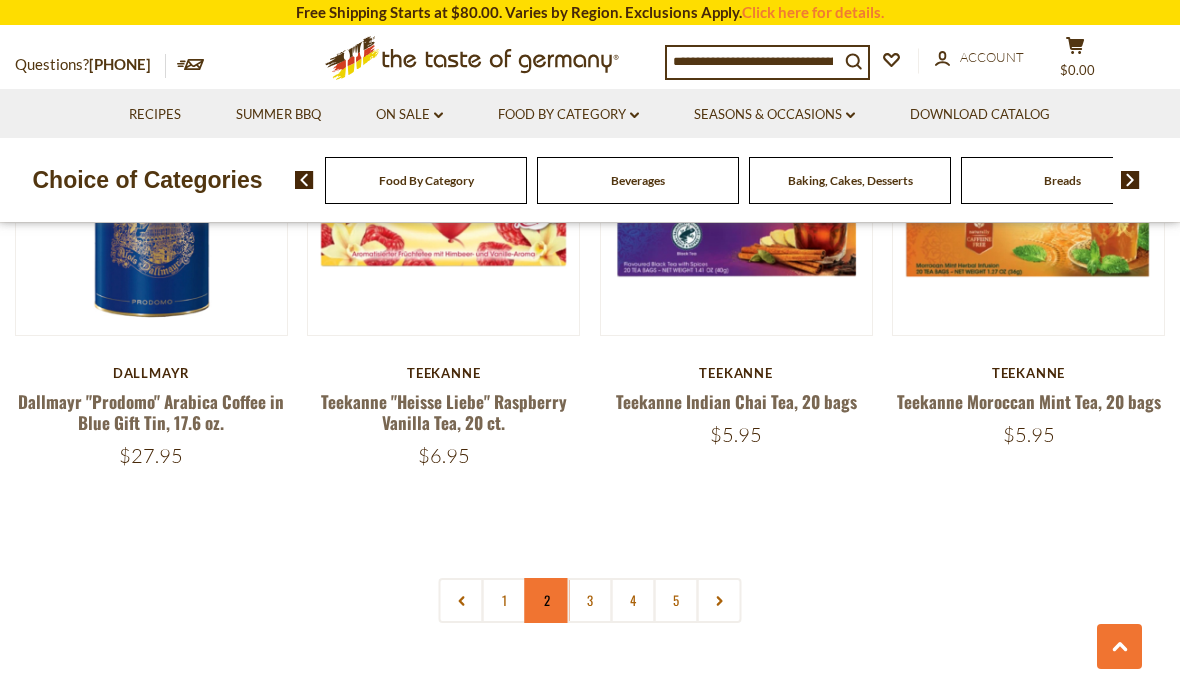 click on "2" at bounding box center [547, 600] 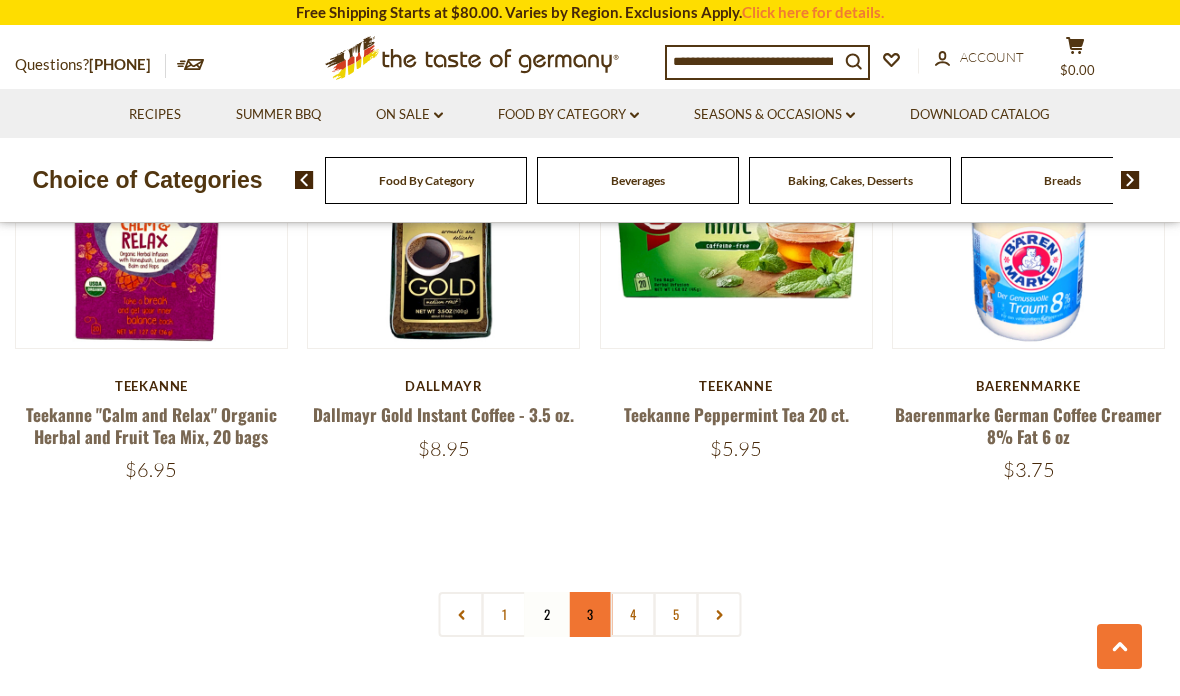 click on "3" at bounding box center [590, 614] 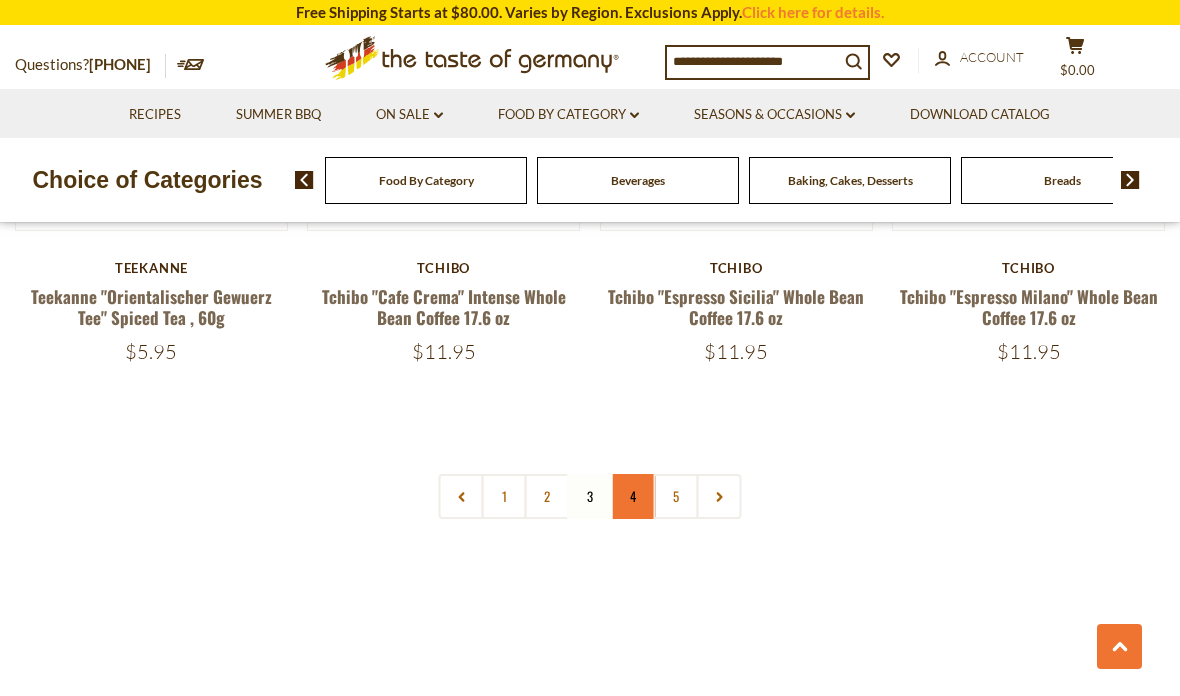 click on "4" at bounding box center [633, 496] 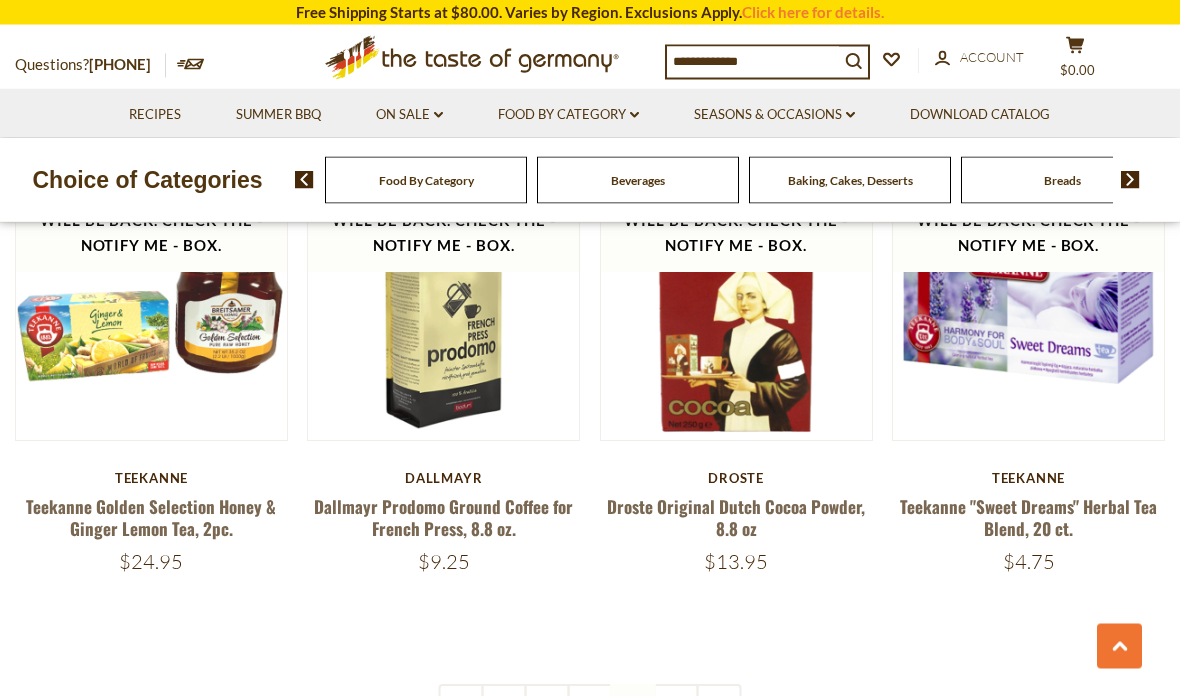 scroll, scrollTop: 4296, scrollLeft: 0, axis: vertical 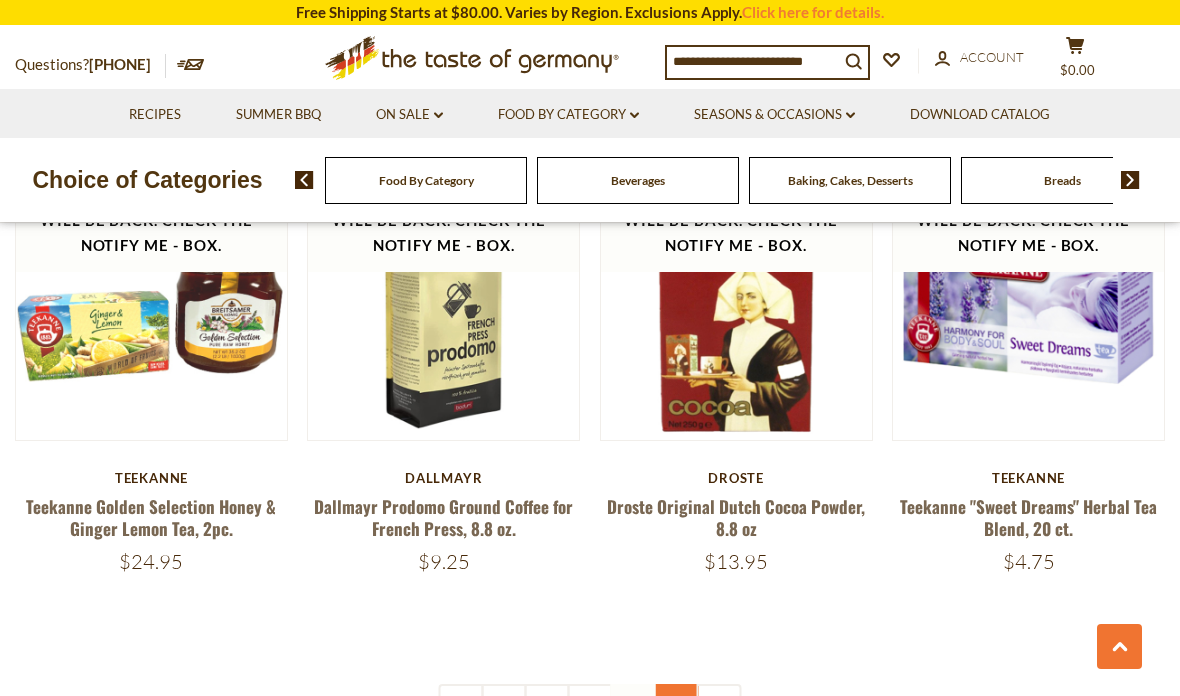 click on "5" at bounding box center (676, 706) 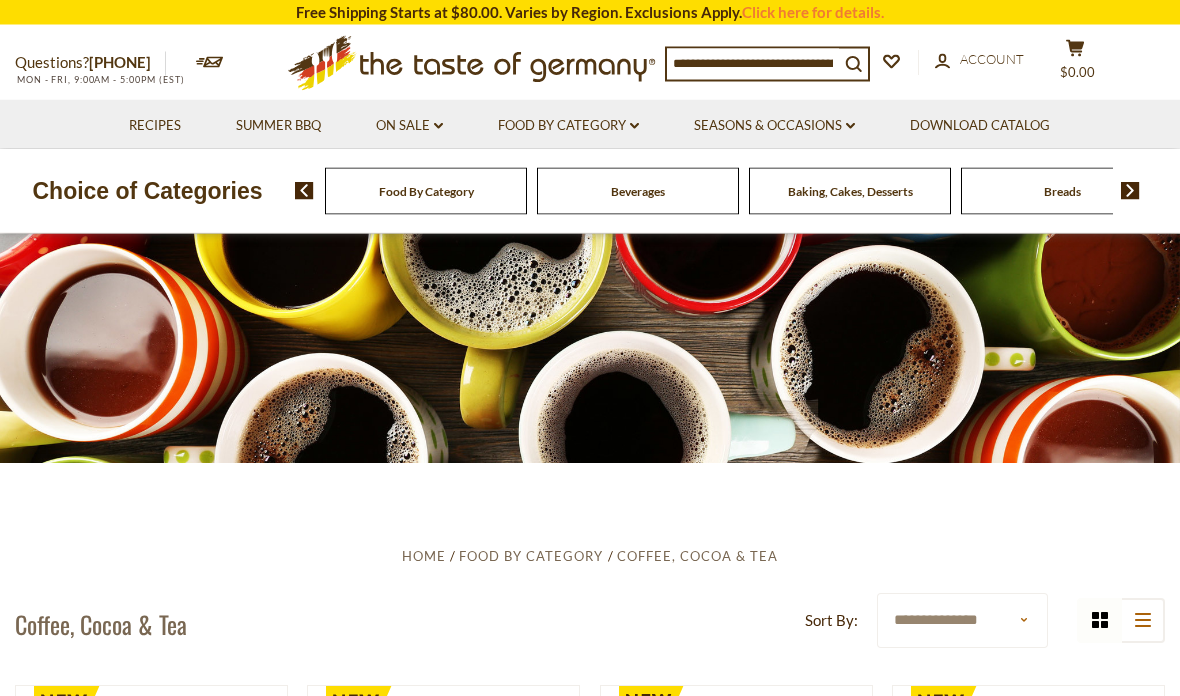 scroll, scrollTop: 54, scrollLeft: 0, axis: vertical 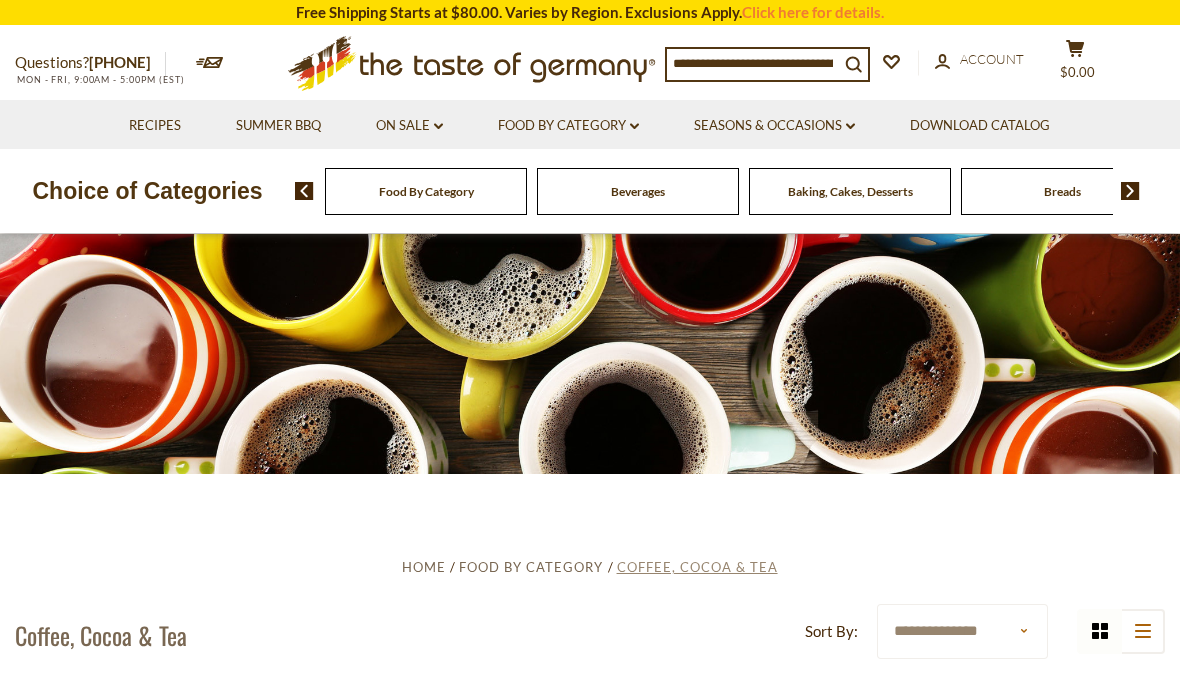 click on "Coffee, Cocoa & Tea" at bounding box center (697, 567) 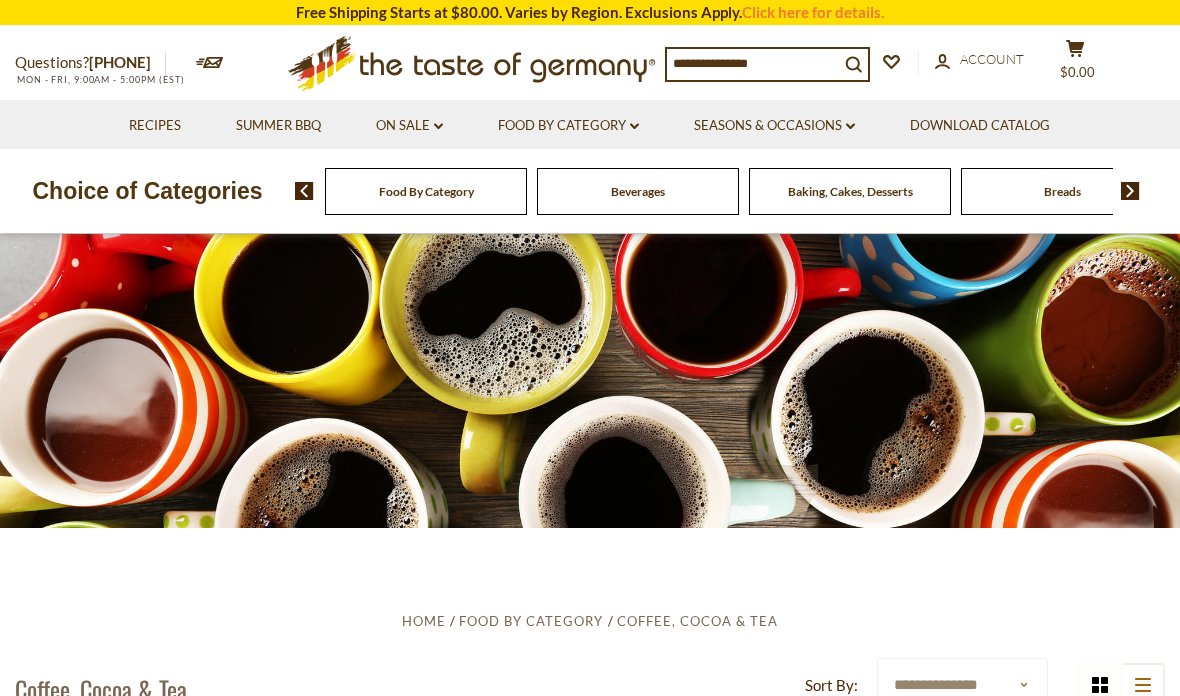 scroll, scrollTop: 0, scrollLeft: 0, axis: both 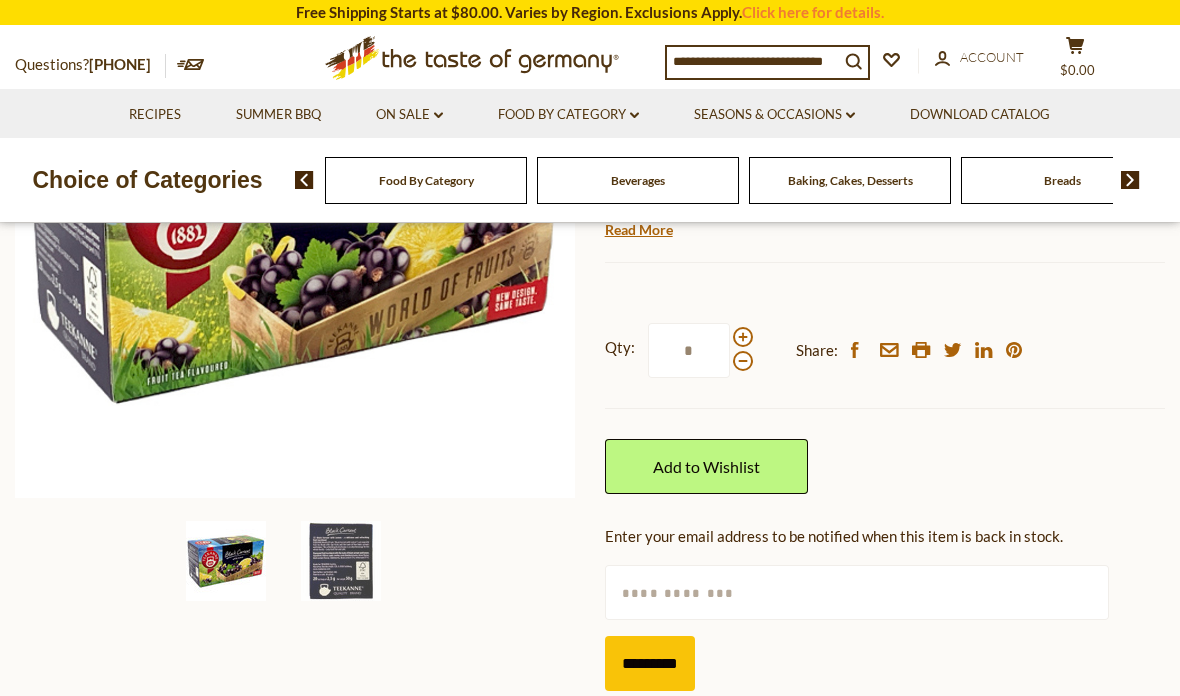 click at bounding box center [857, 592] 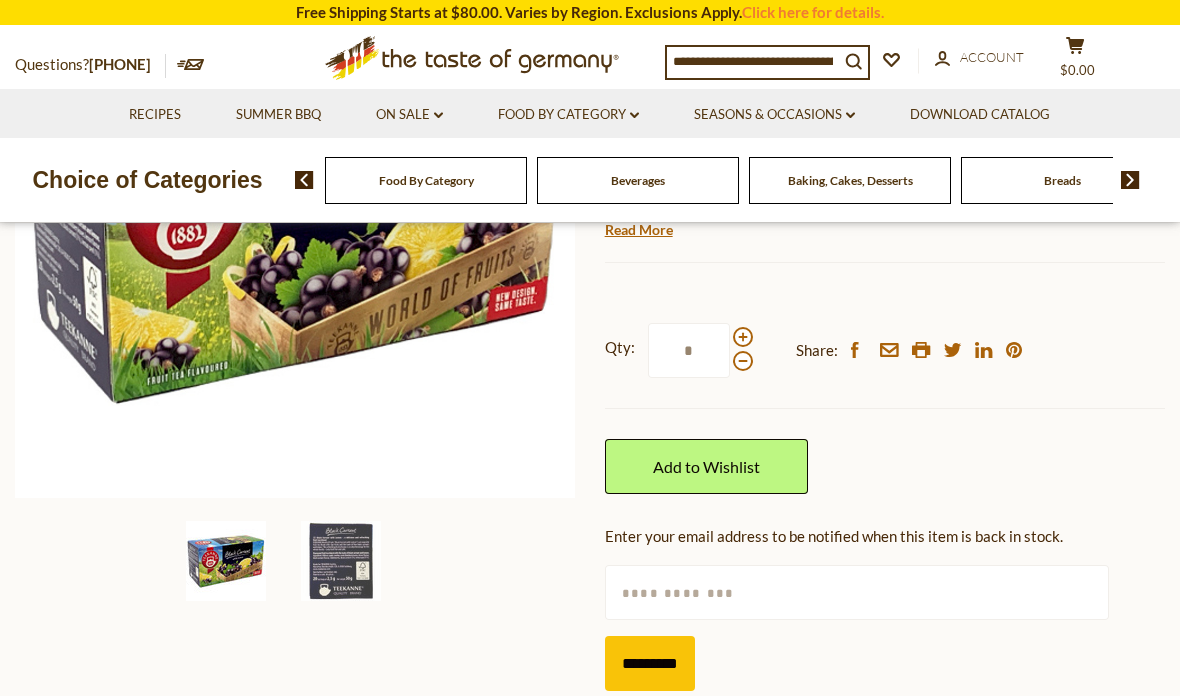 scroll, scrollTop: 399, scrollLeft: 0, axis: vertical 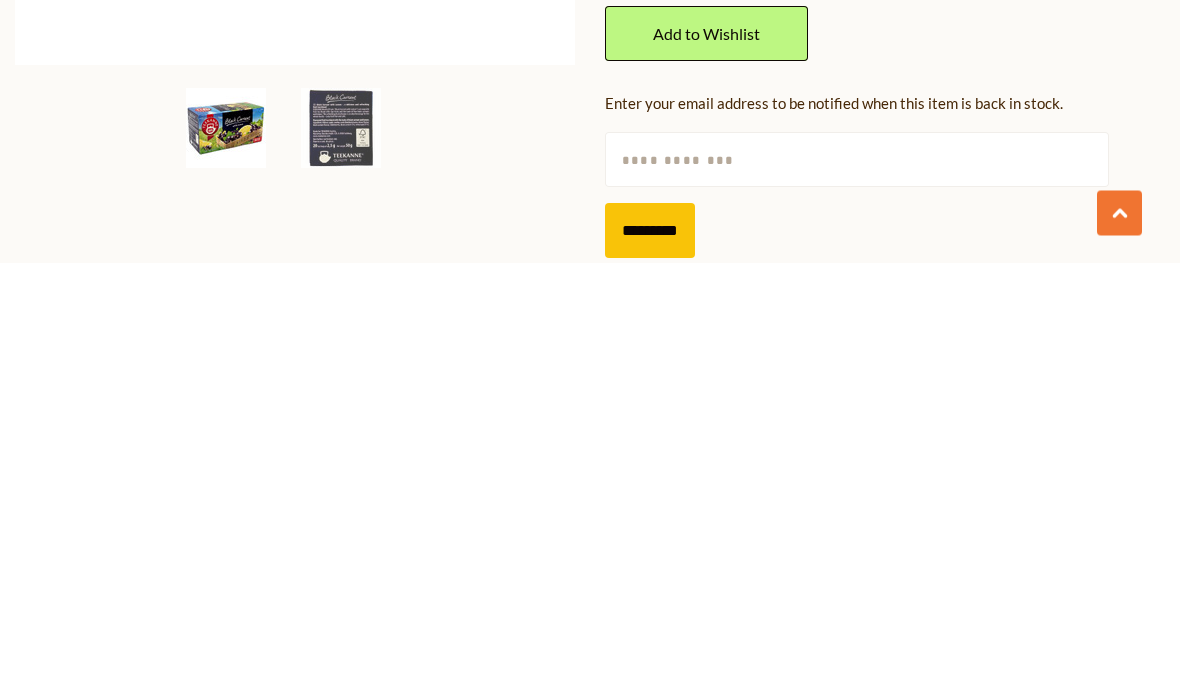 type on "**********" 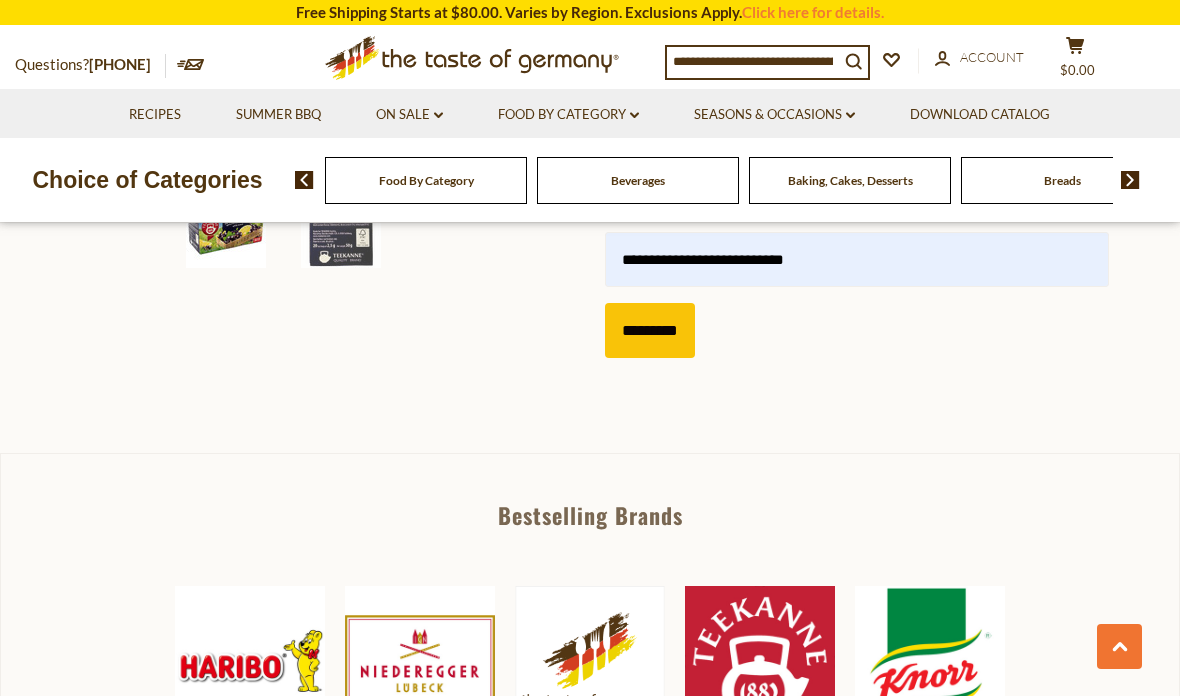 scroll, scrollTop: 726, scrollLeft: 0, axis: vertical 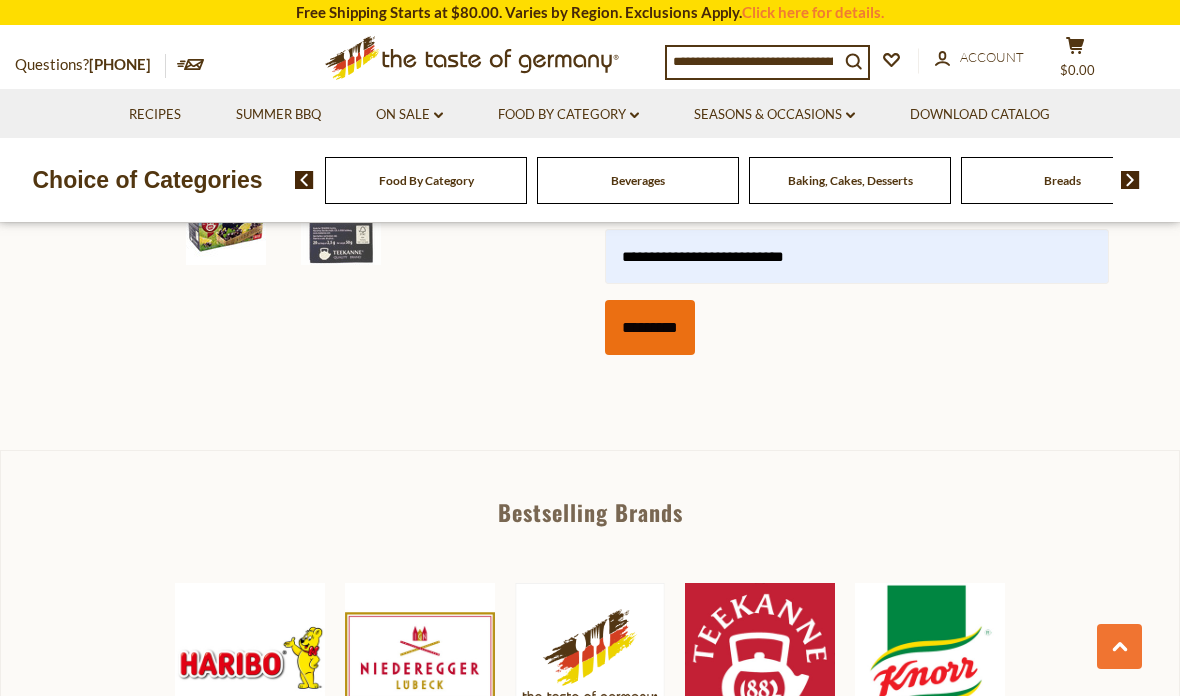 click on "*********" at bounding box center (650, 327) 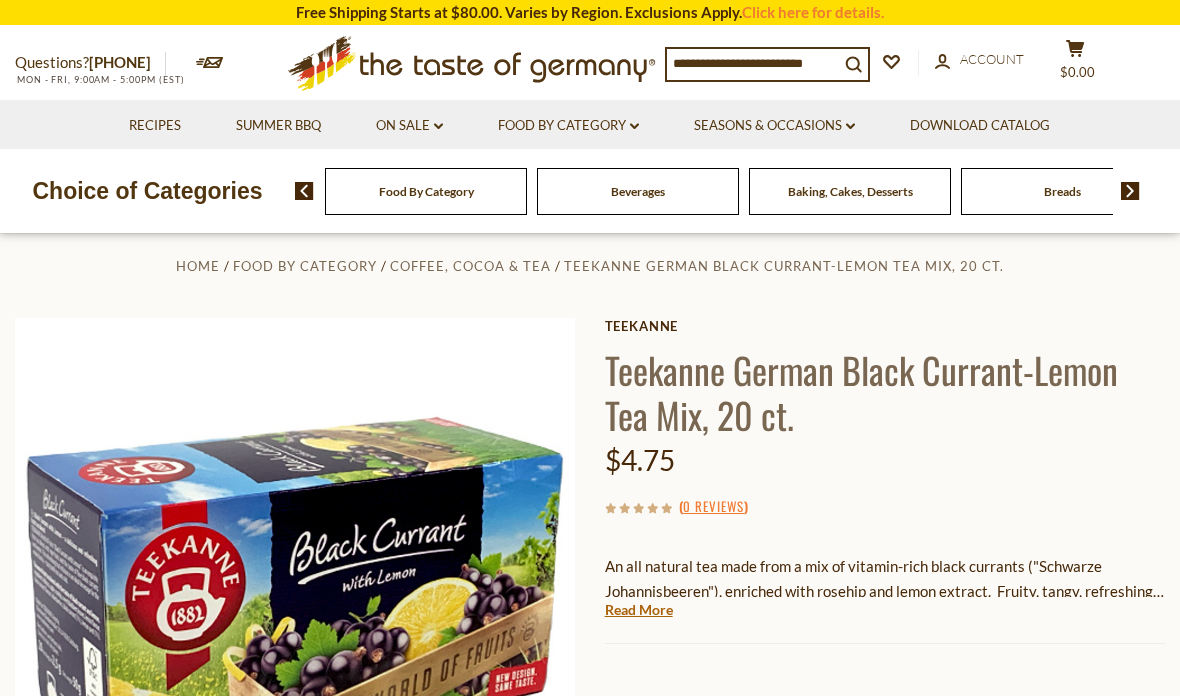 scroll, scrollTop: 0, scrollLeft: 0, axis: both 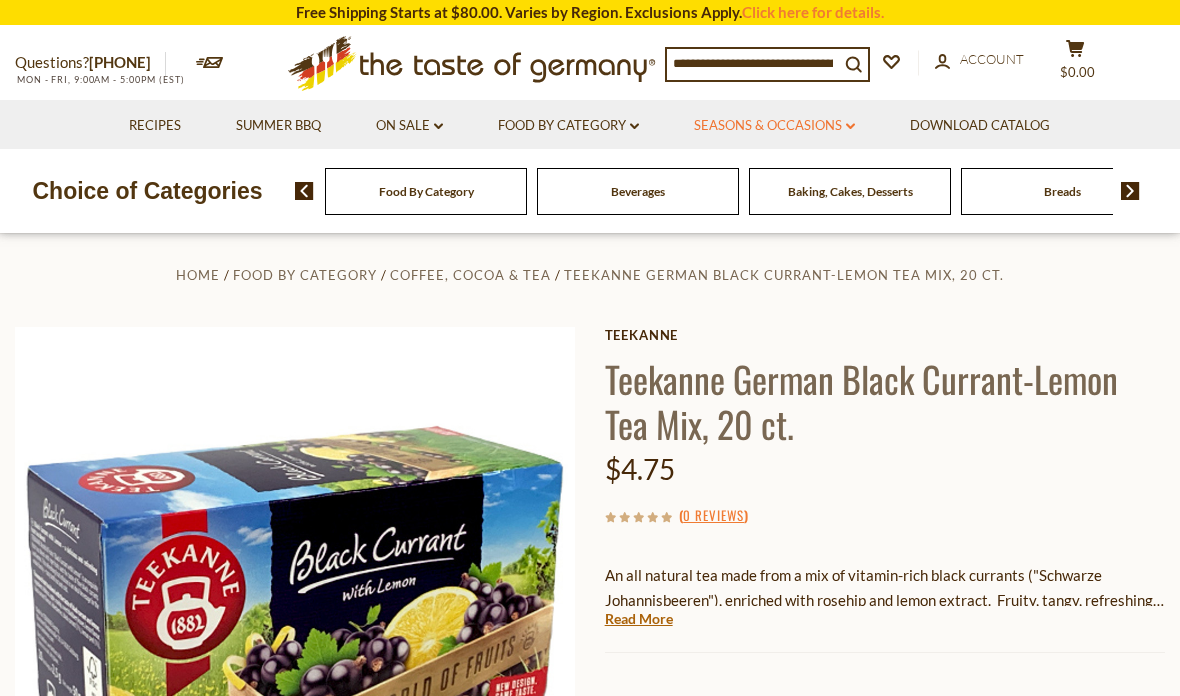 click on "Seasons & Occasions
dropdown_arrow" at bounding box center (774, 126) 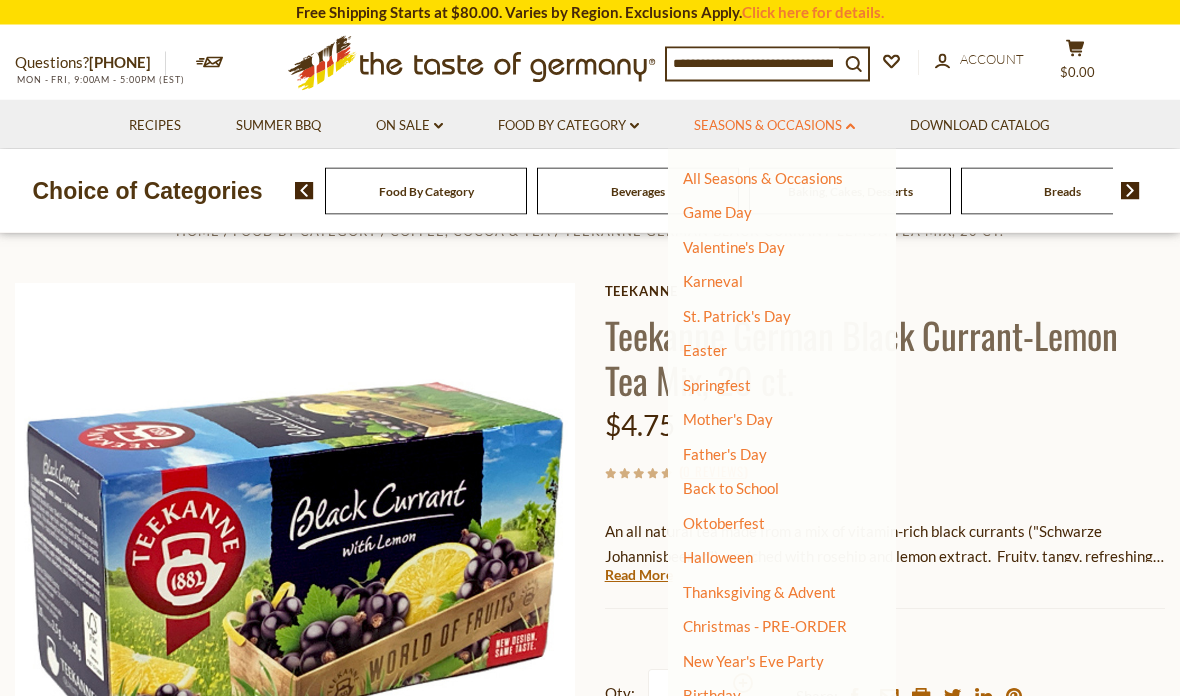 scroll, scrollTop: 59, scrollLeft: 0, axis: vertical 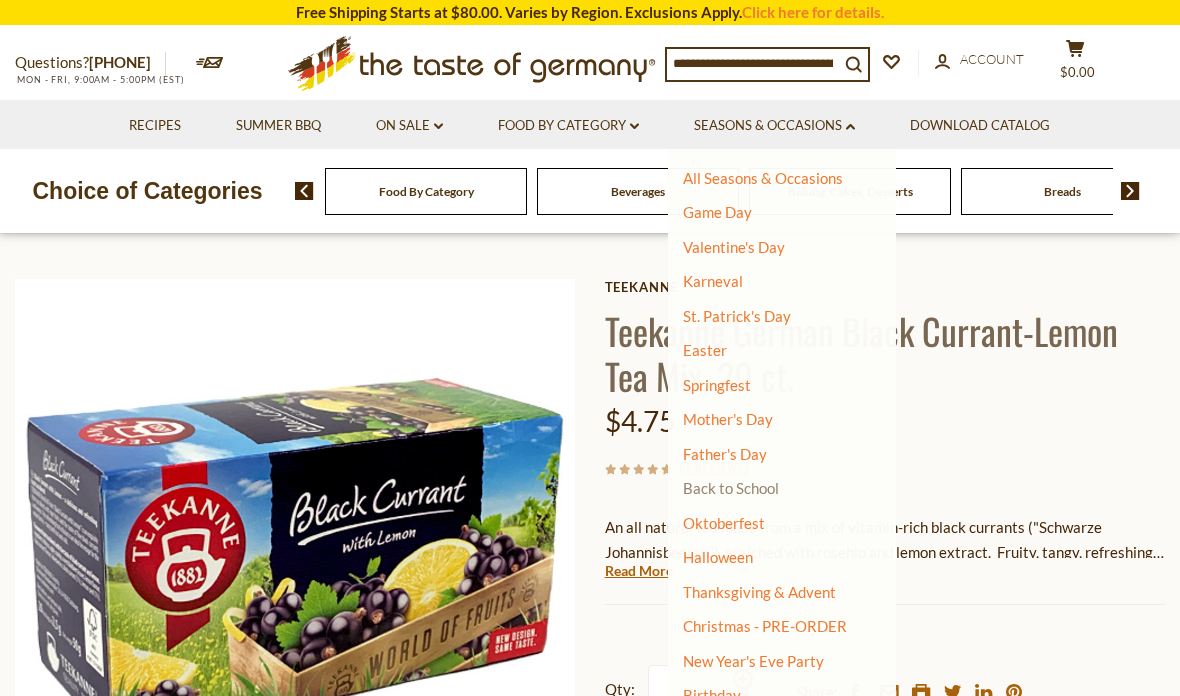 click on "Back to School" at bounding box center [731, 488] 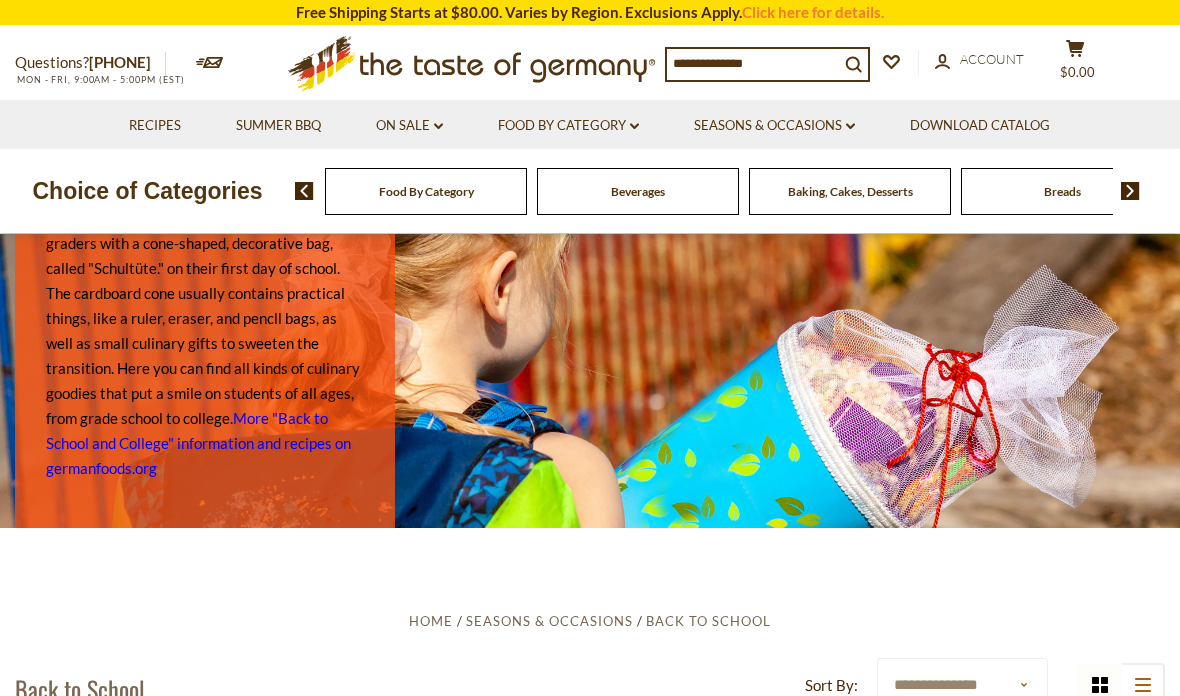 scroll, scrollTop: 0, scrollLeft: 0, axis: both 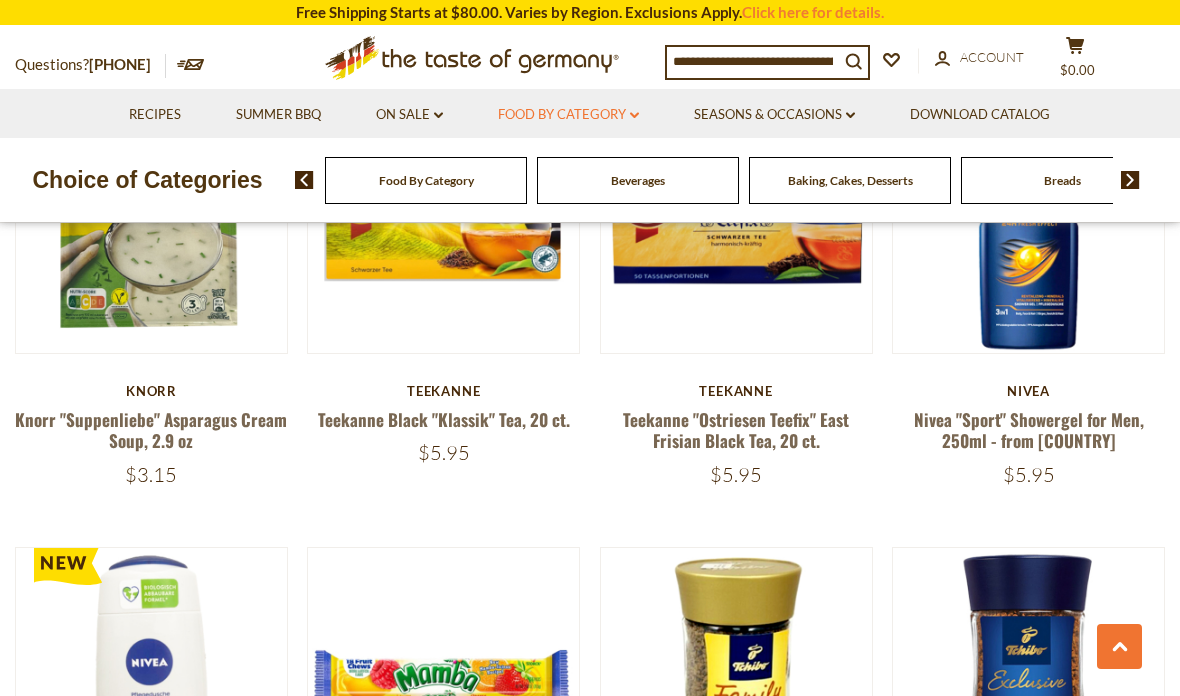 click on "Food By Category
dropdown_arrow" at bounding box center [568, 115] 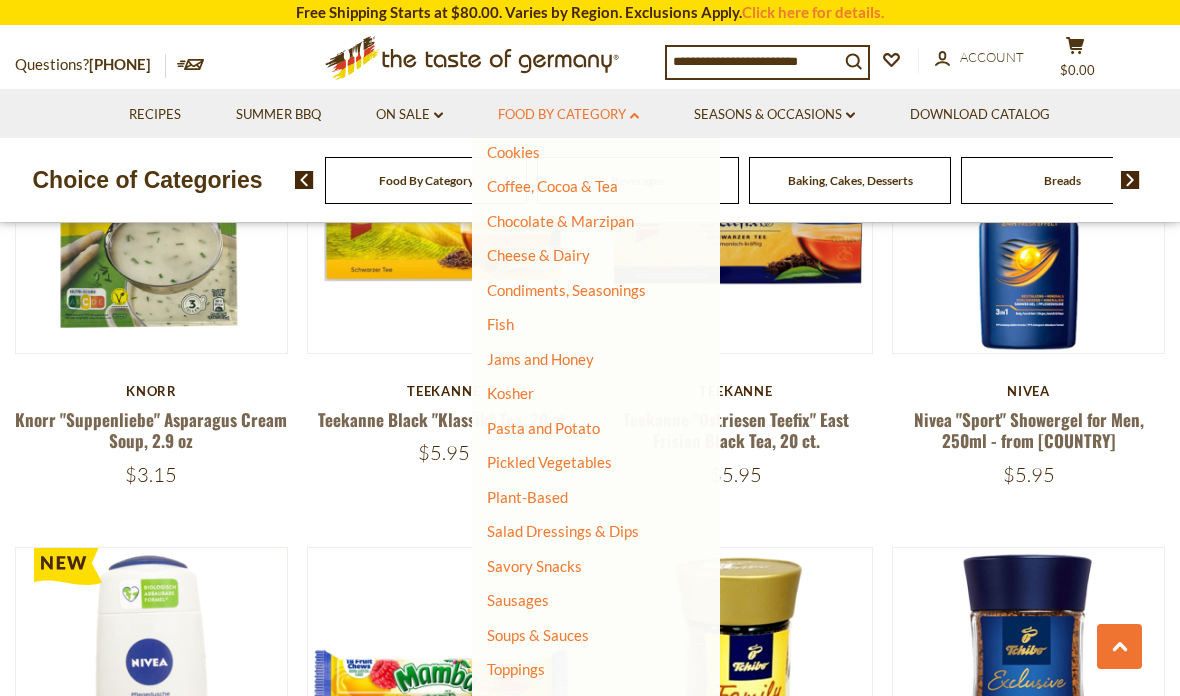 scroll, scrollTop: 289, scrollLeft: 0, axis: vertical 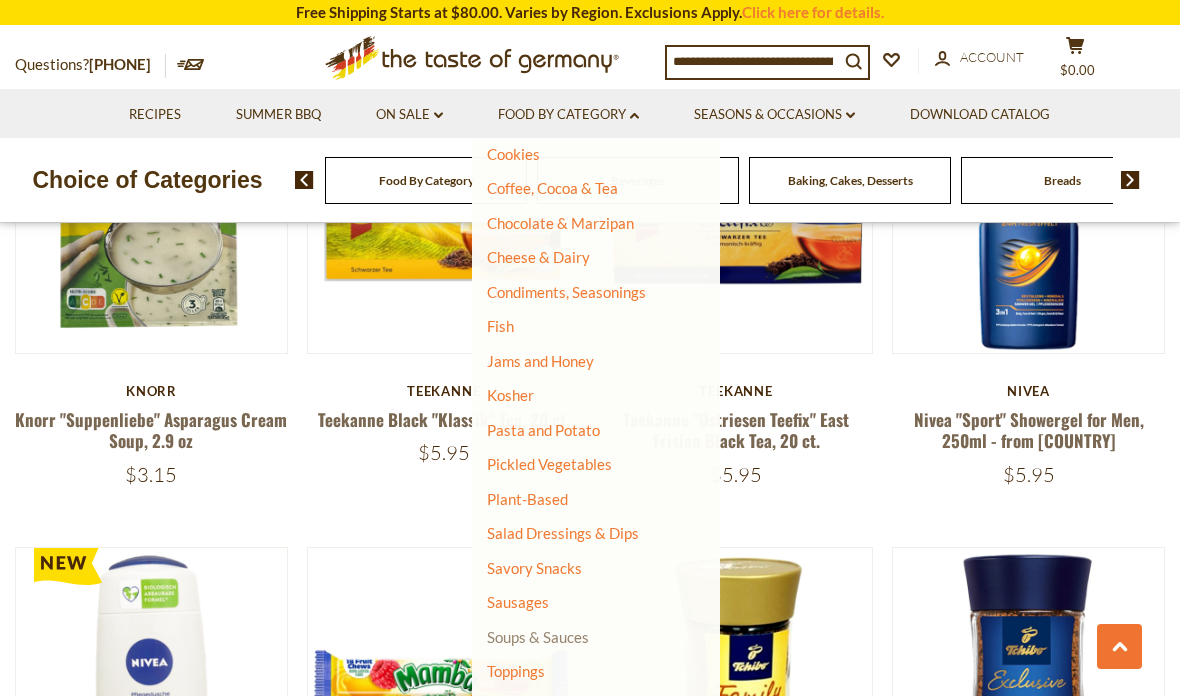 click on "Soups & Sauces" at bounding box center (538, 637) 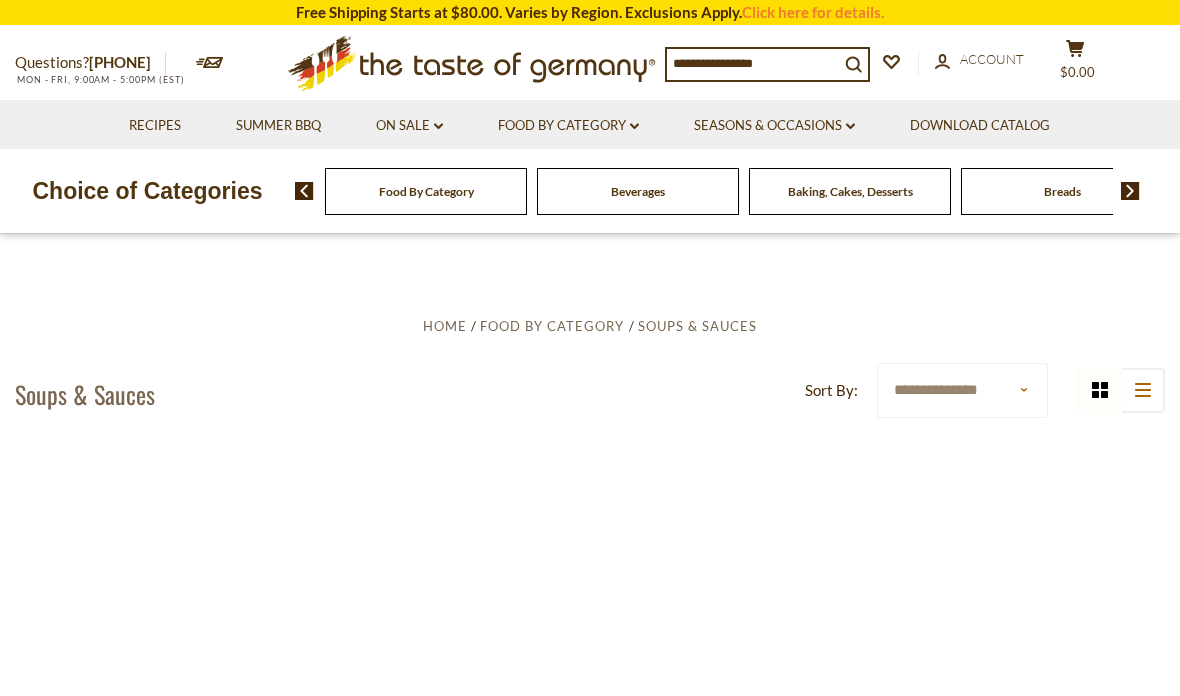 scroll, scrollTop: 0, scrollLeft: 0, axis: both 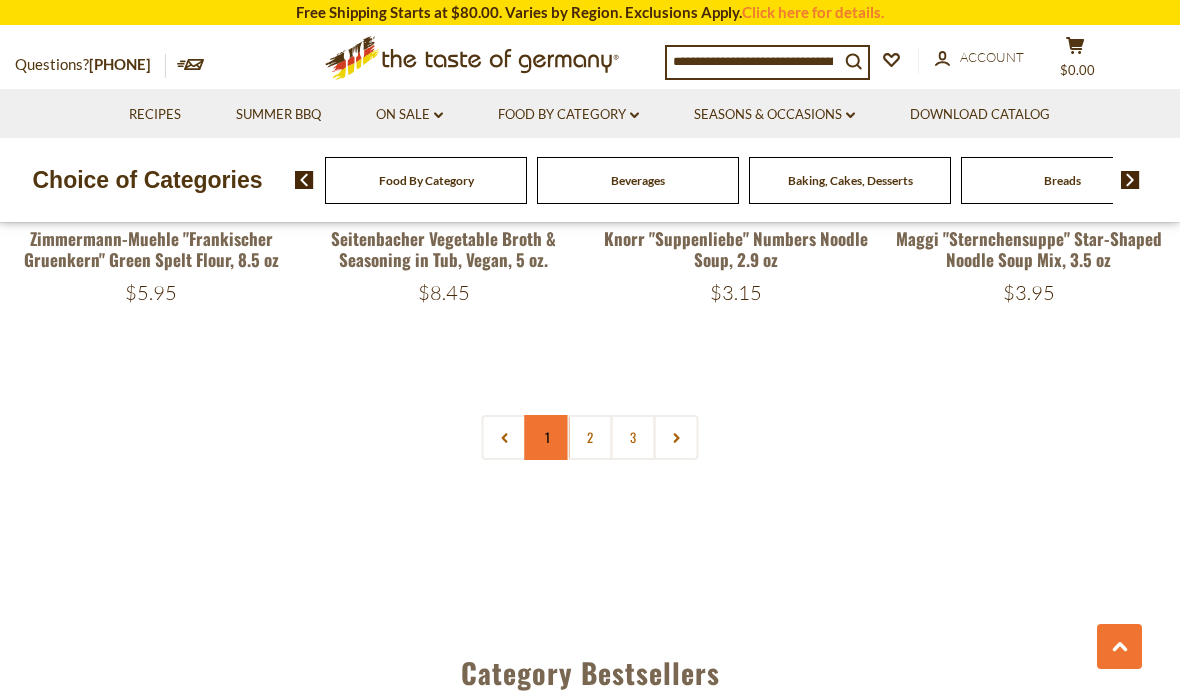 click on "1" at bounding box center (547, 437) 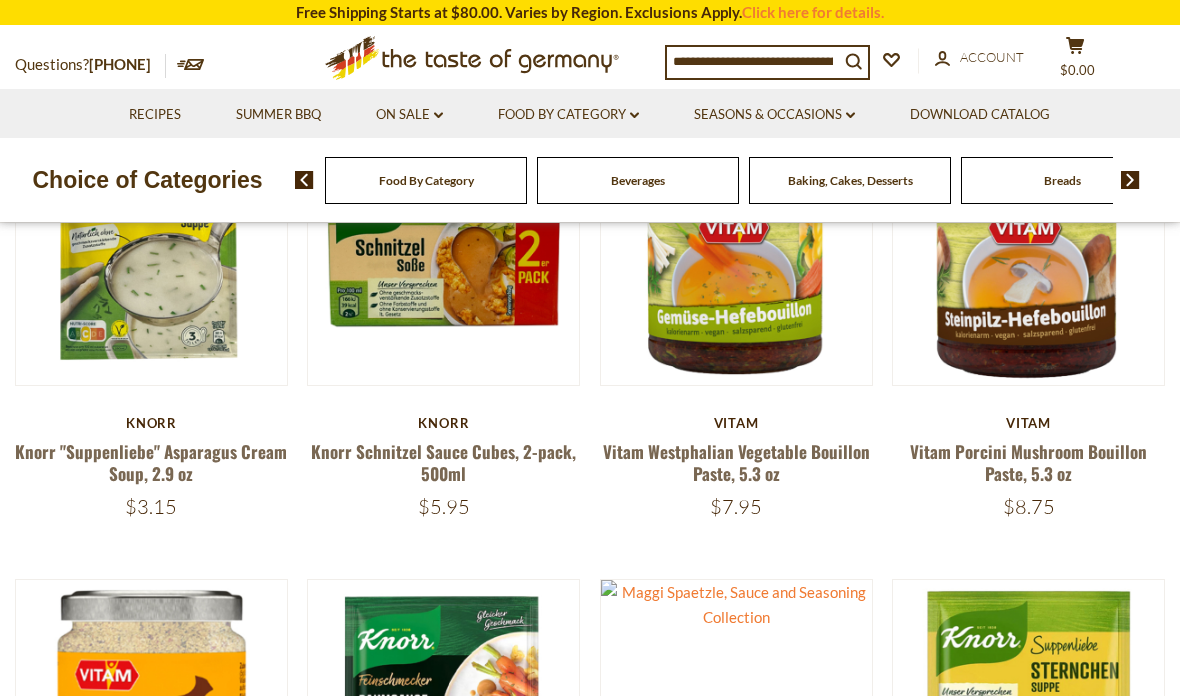scroll, scrollTop: 351, scrollLeft: 0, axis: vertical 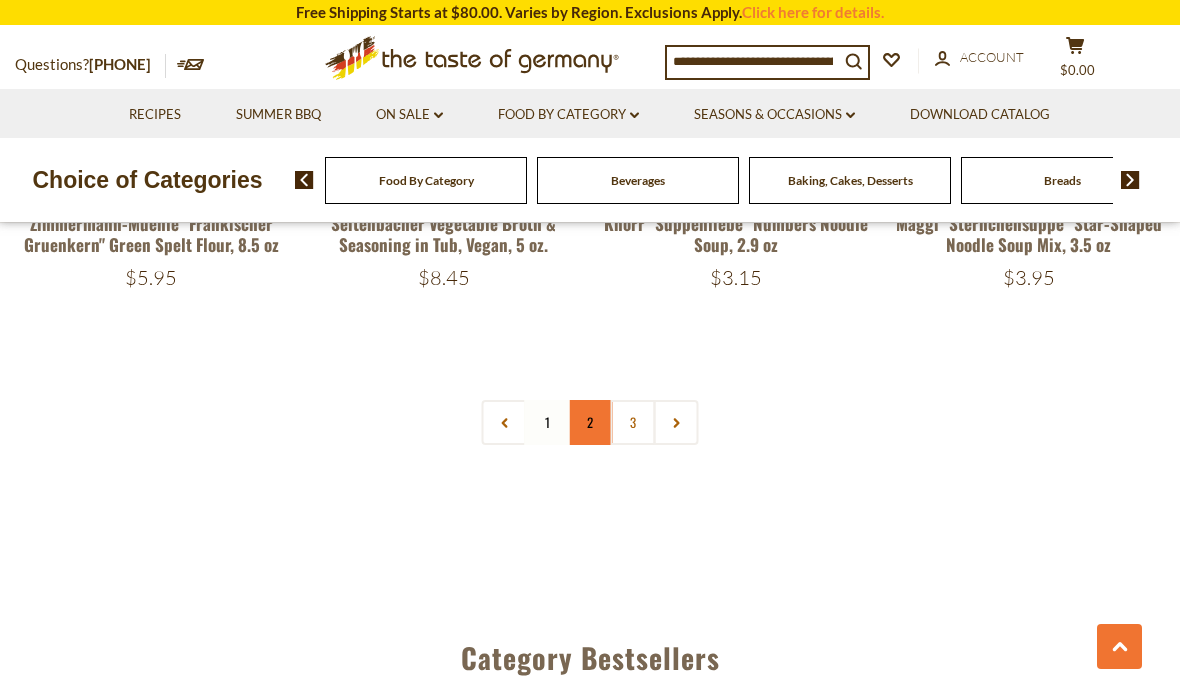 click on "2" at bounding box center [590, 422] 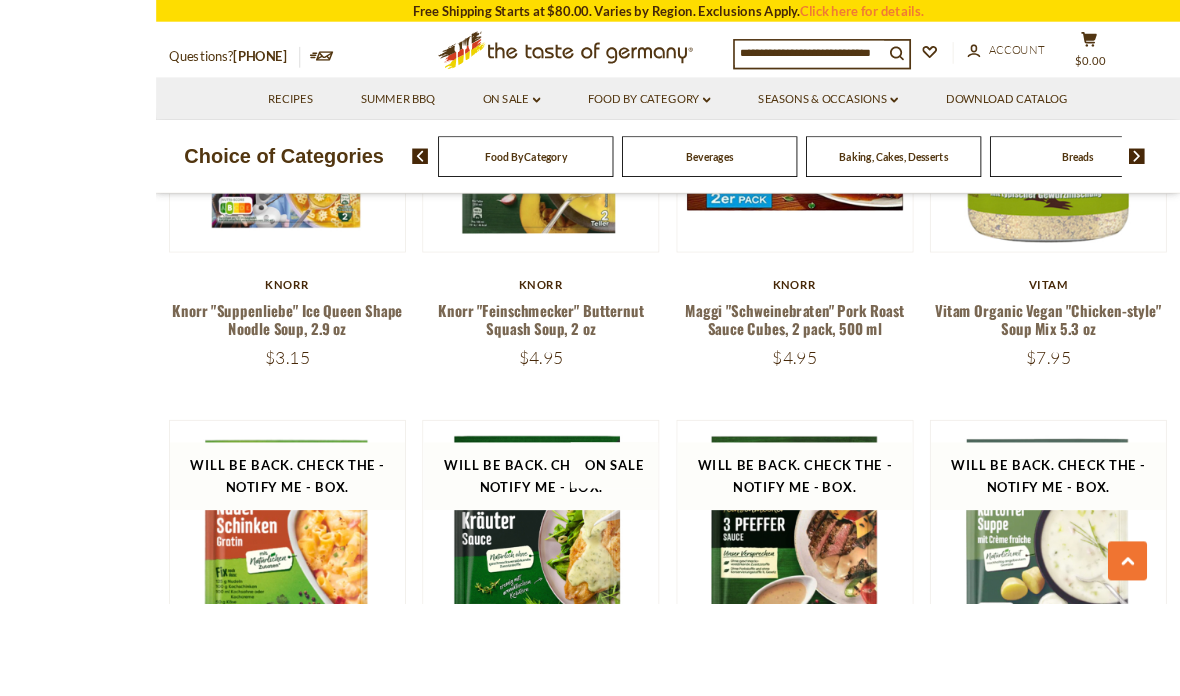 scroll, scrollTop: 3910, scrollLeft: 0, axis: vertical 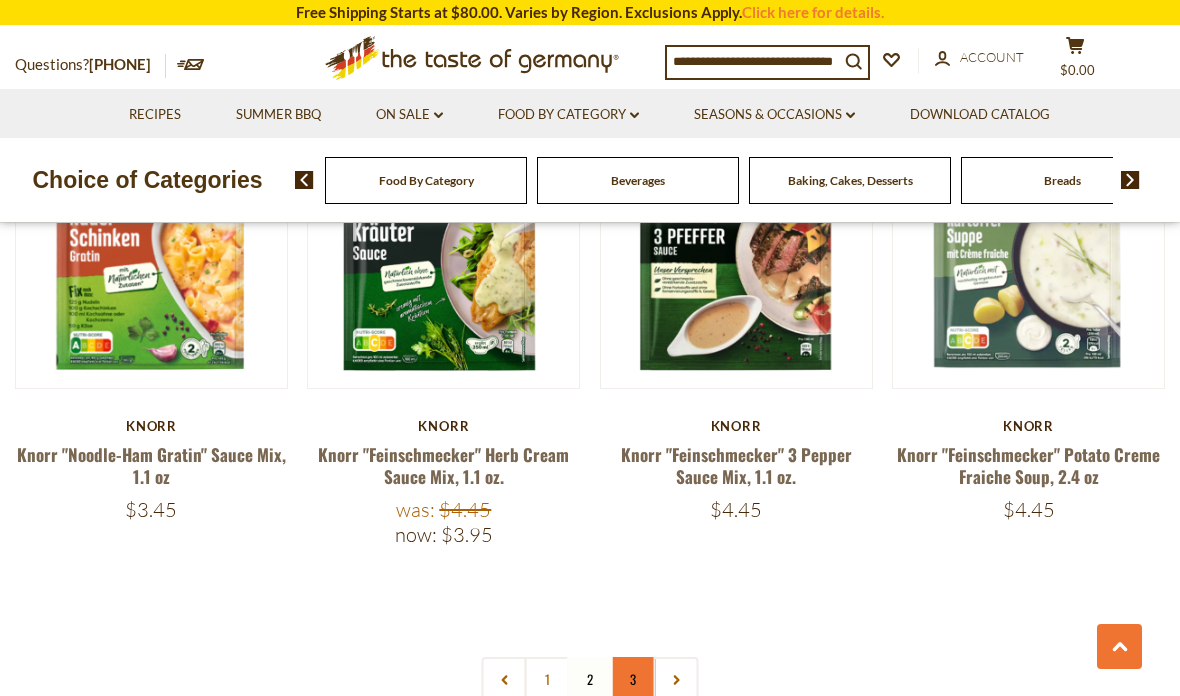 click on "3" at bounding box center [633, 679] 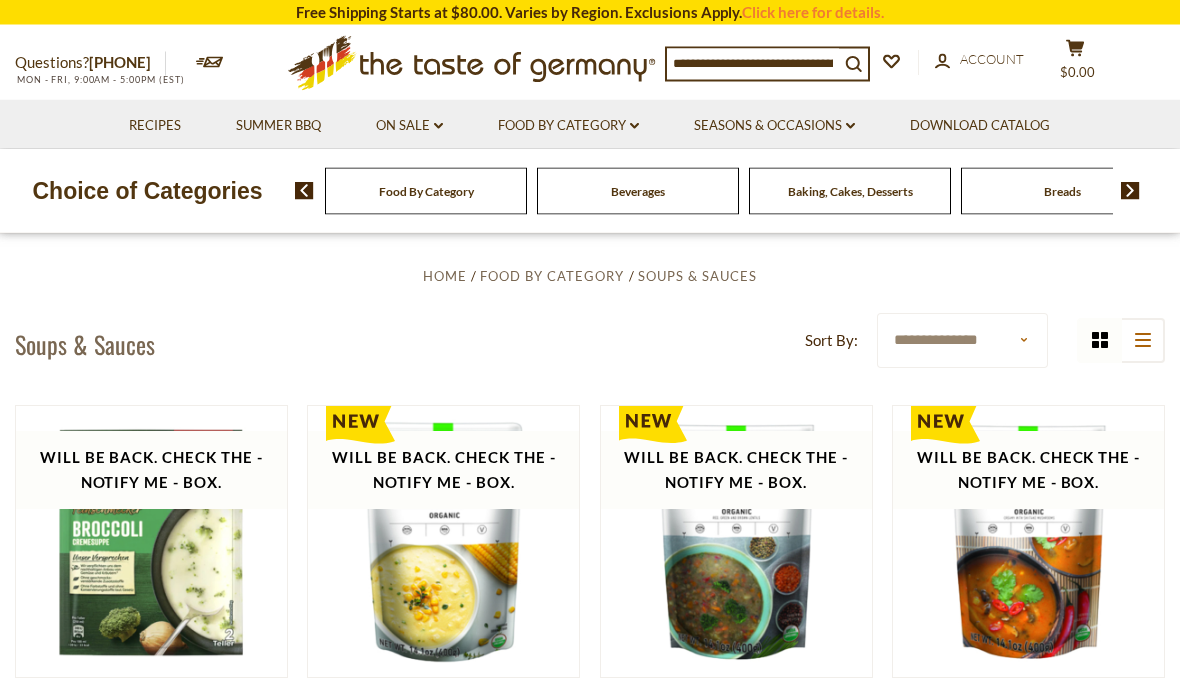 scroll, scrollTop: 0, scrollLeft: 0, axis: both 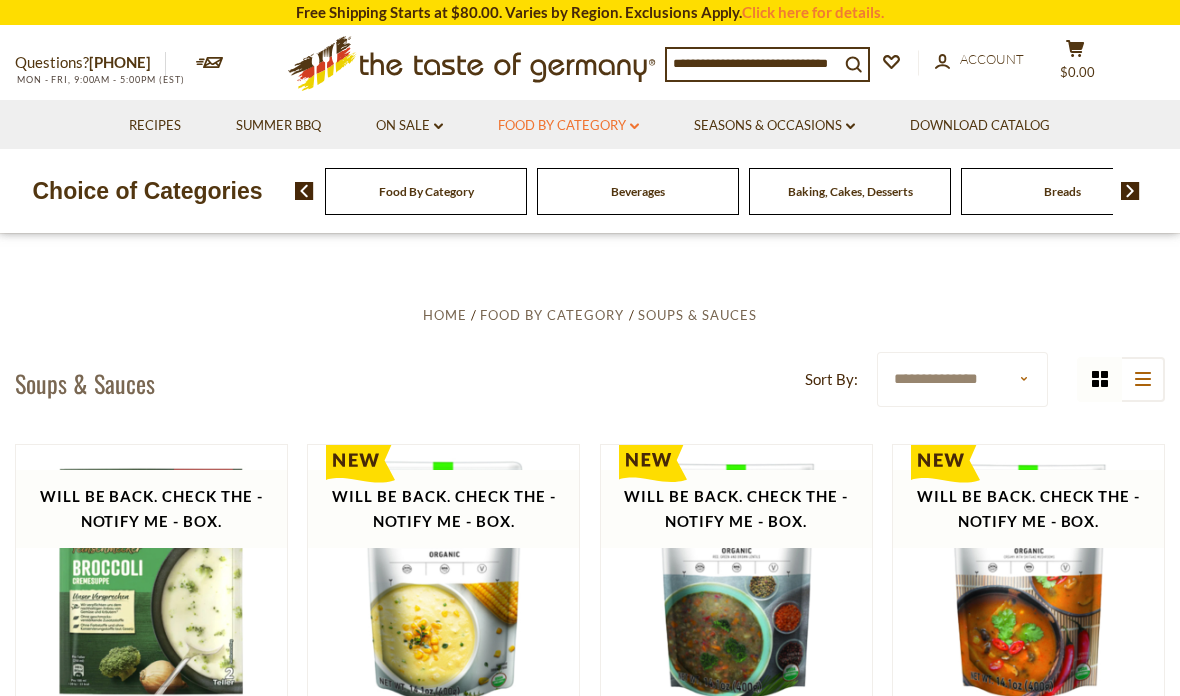 click on "Food By Category
dropdown_arrow" at bounding box center (568, 126) 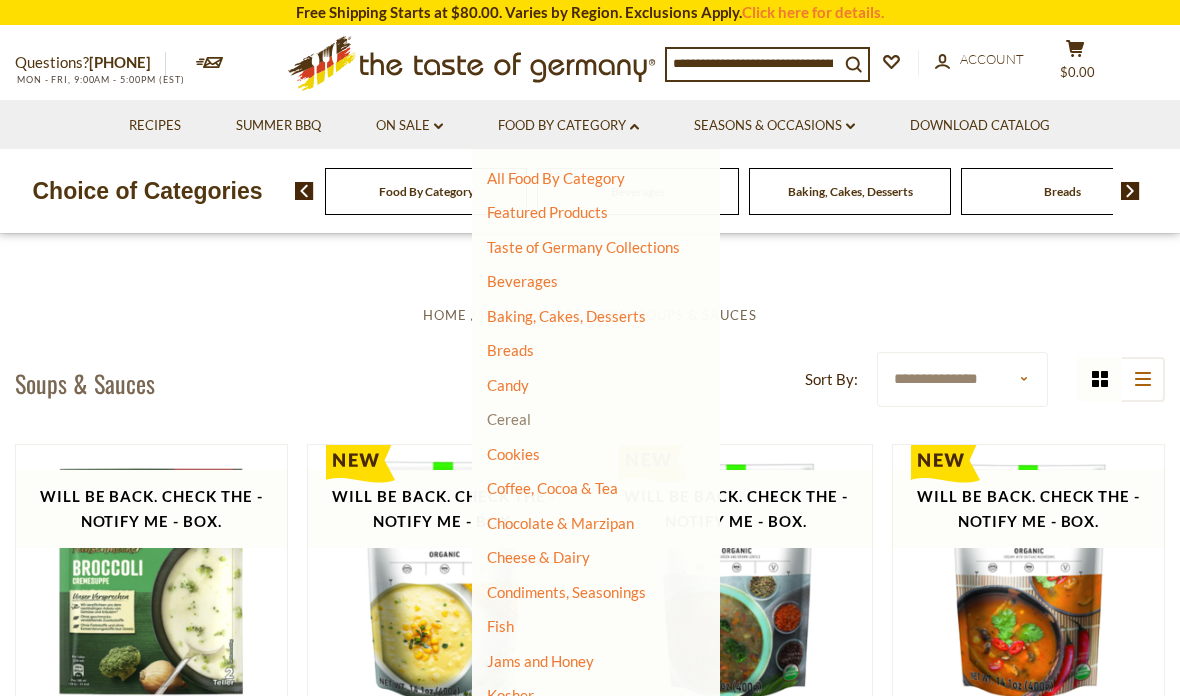 click on "Cereal" at bounding box center [509, 419] 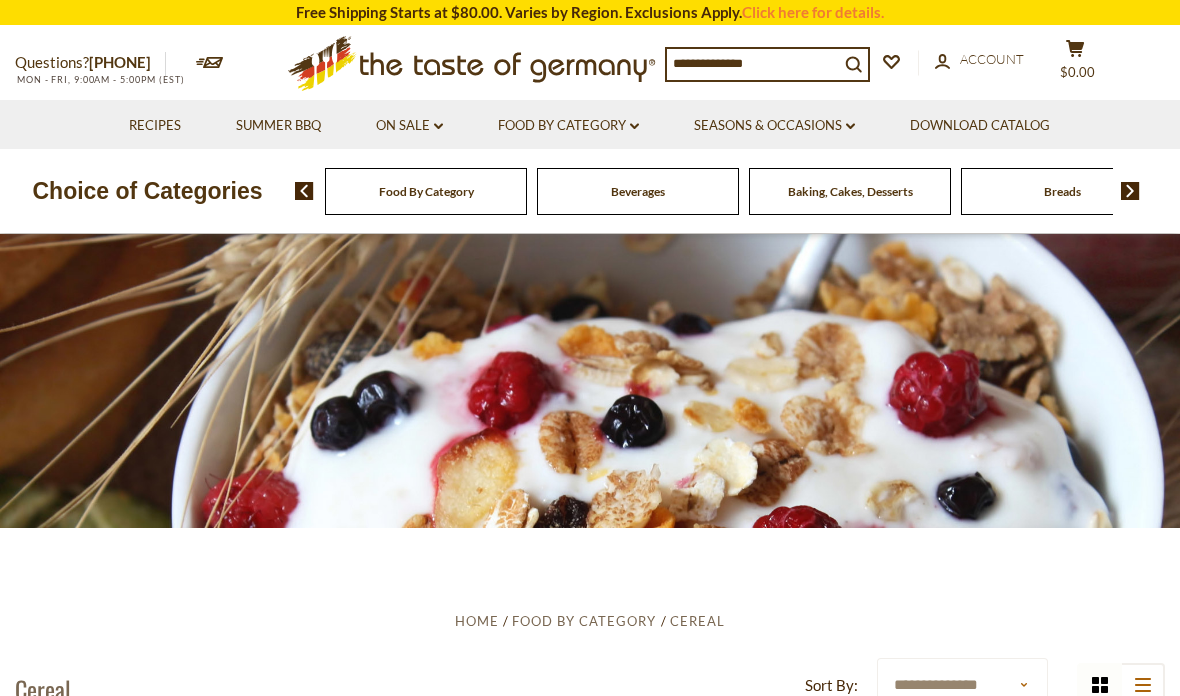 scroll, scrollTop: 54, scrollLeft: 0, axis: vertical 